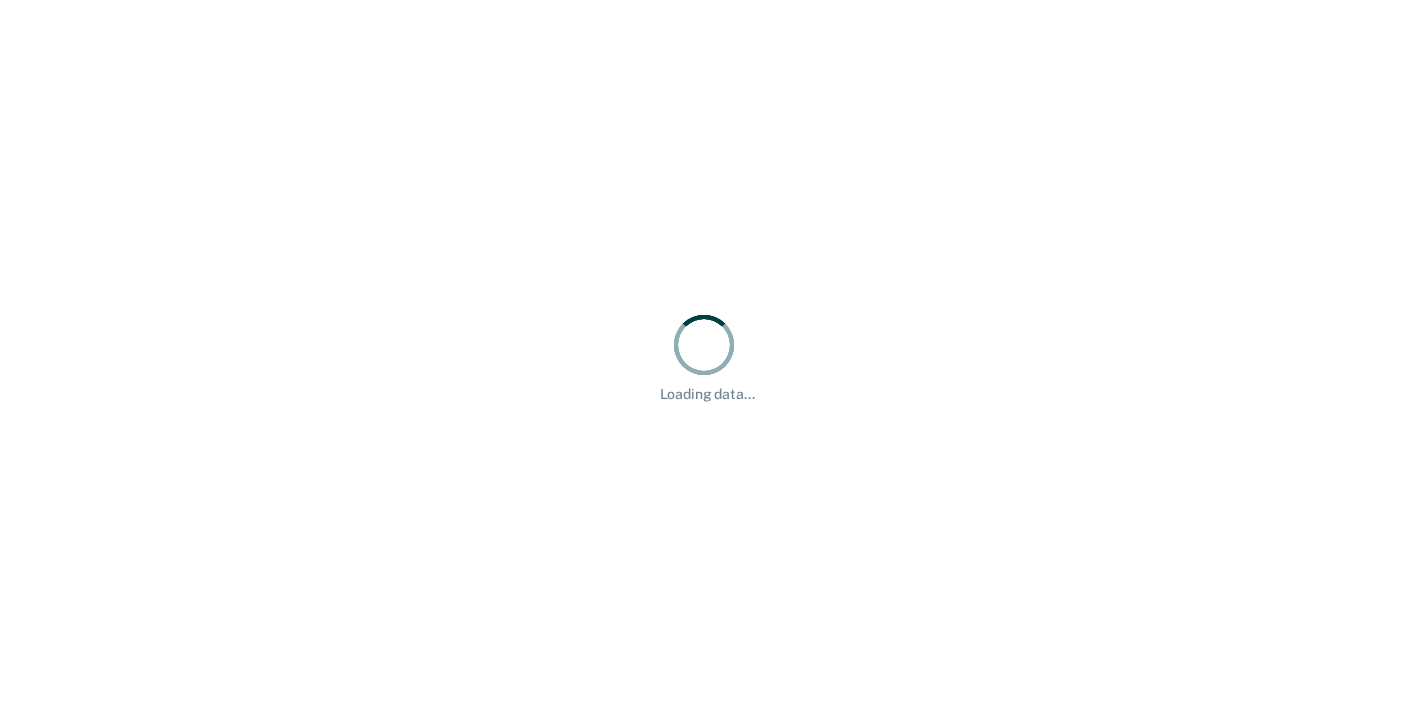 scroll, scrollTop: 0, scrollLeft: 0, axis: both 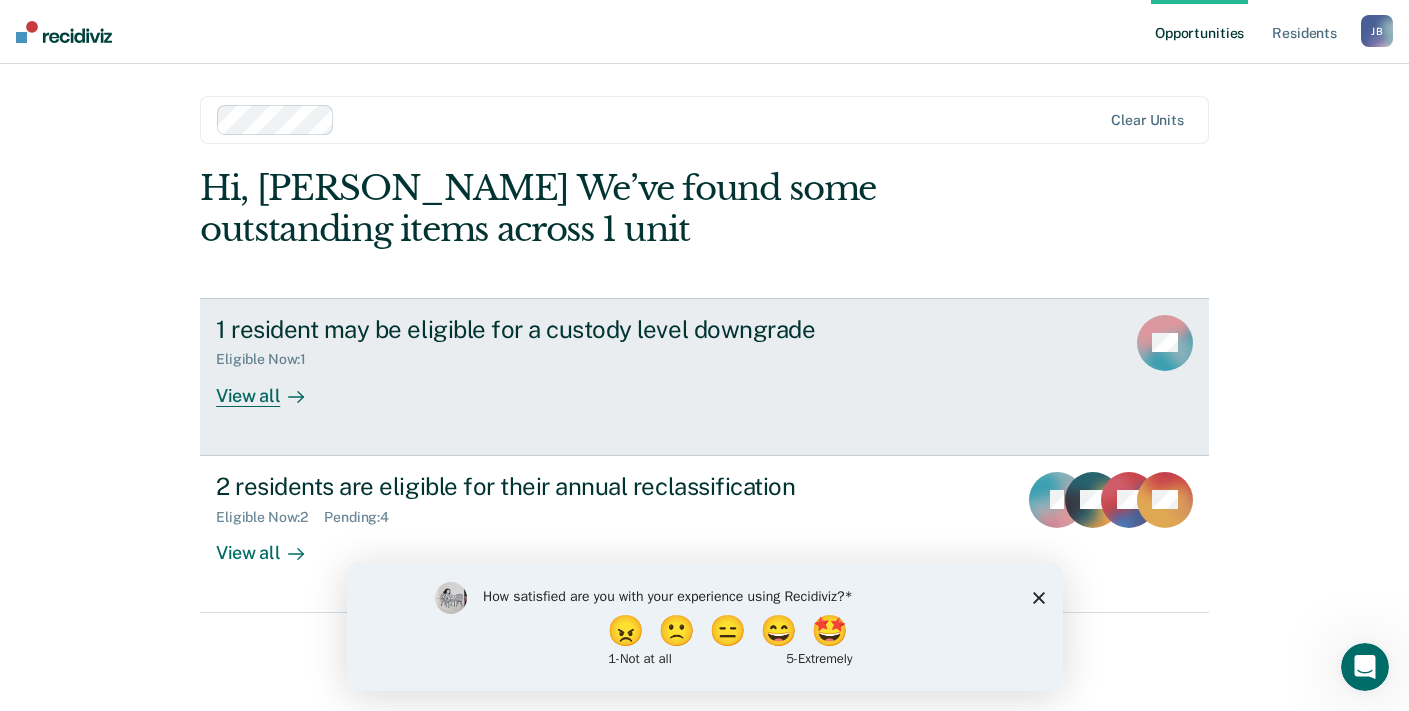 click on "View all" at bounding box center (272, 387) 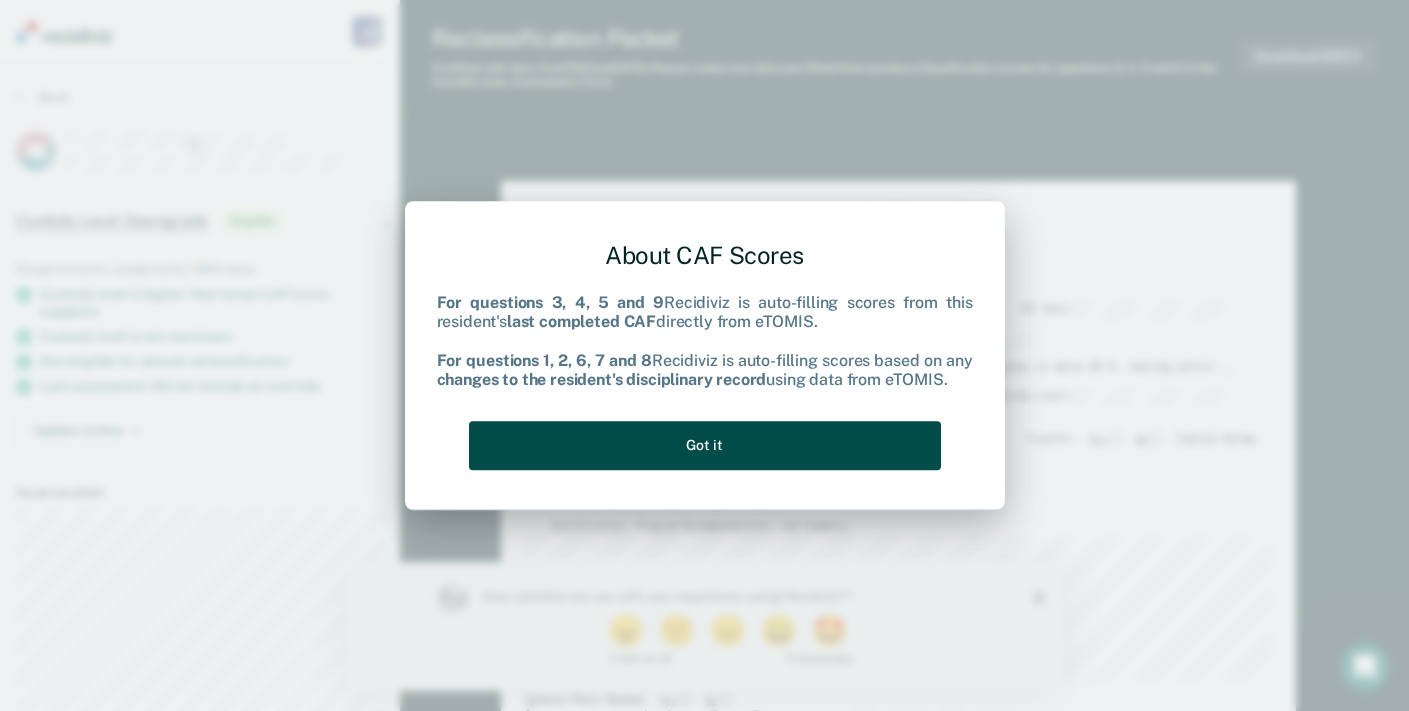 click on "Got it" at bounding box center (705, 445) 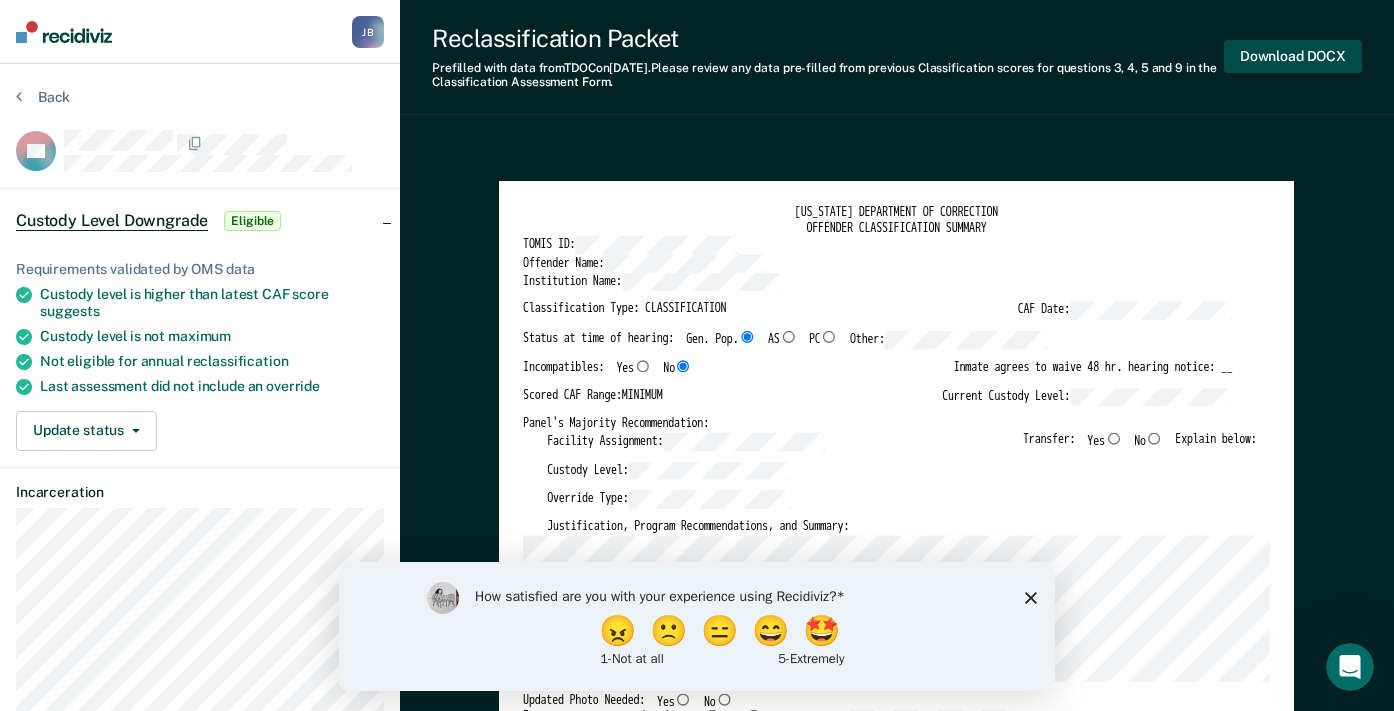 click on "Download DOCX" at bounding box center [1293, 56] 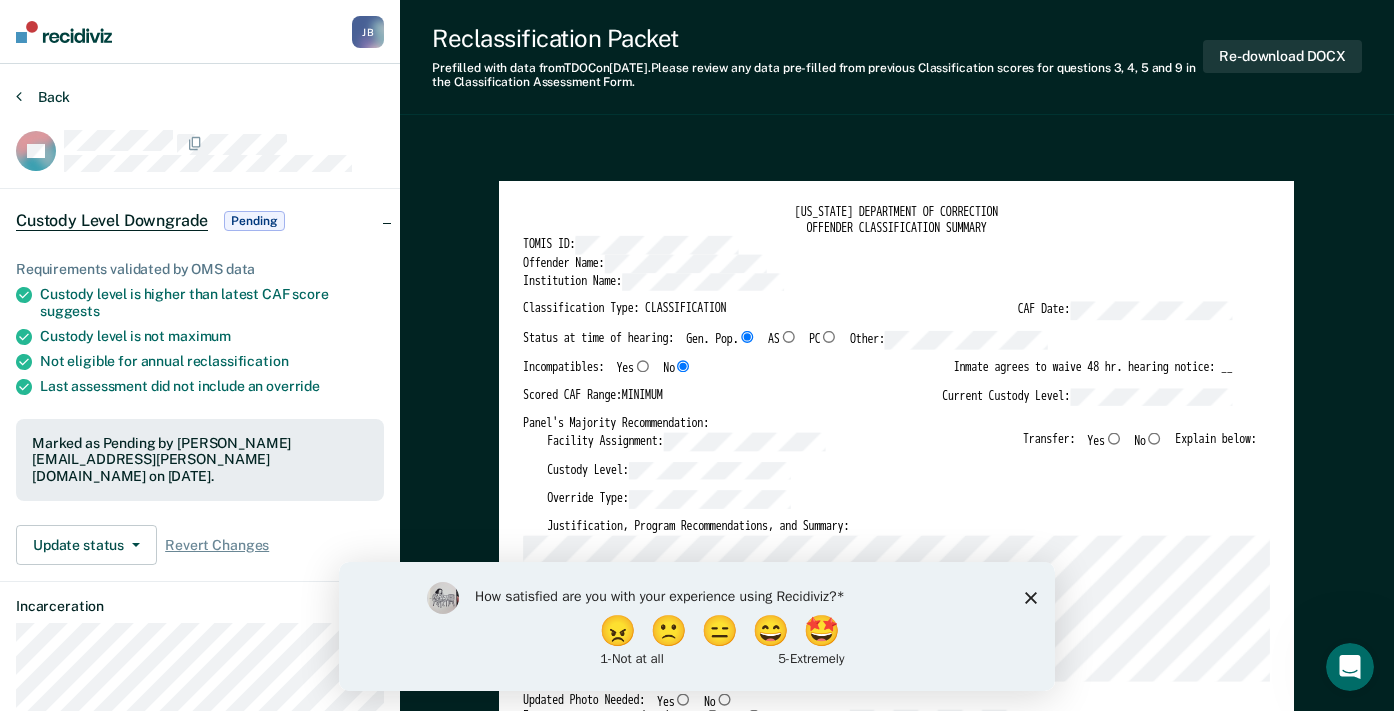 click on "Back" at bounding box center (43, 97) 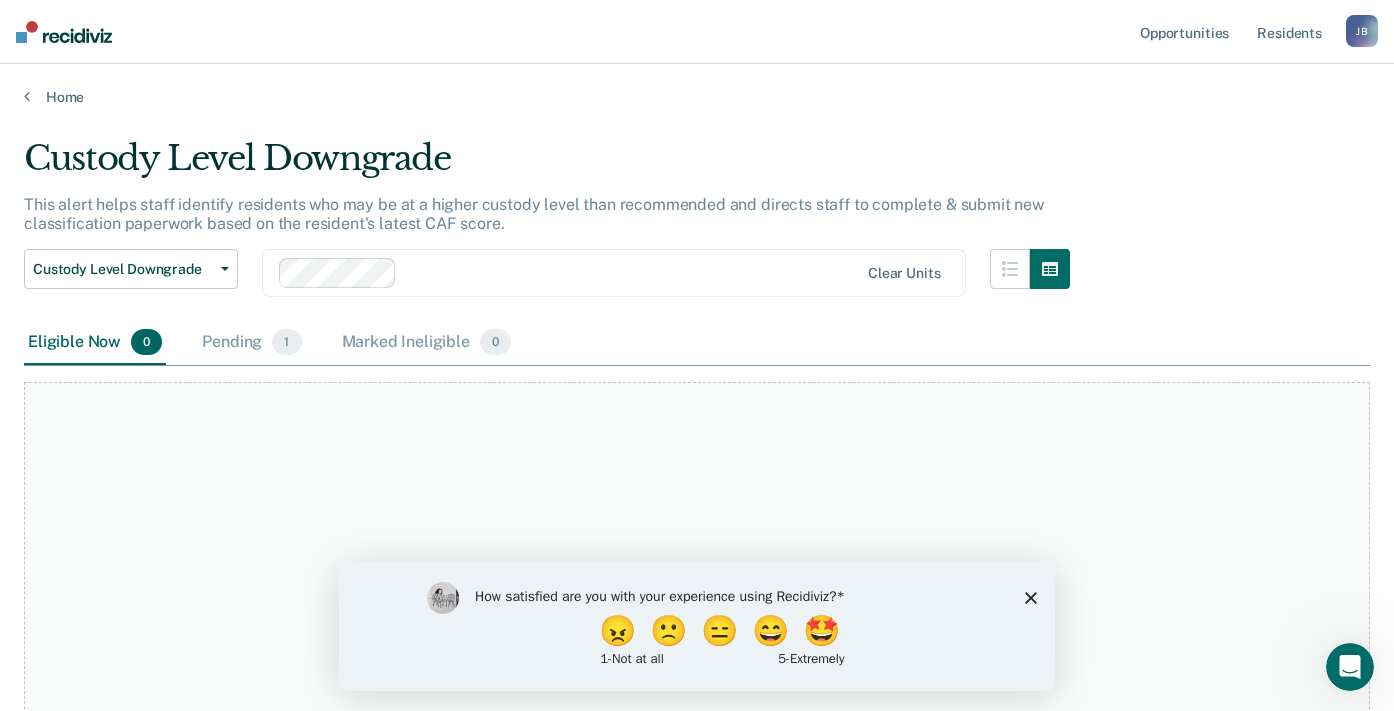 scroll, scrollTop: 78, scrollLeft: 0, axis: vertical 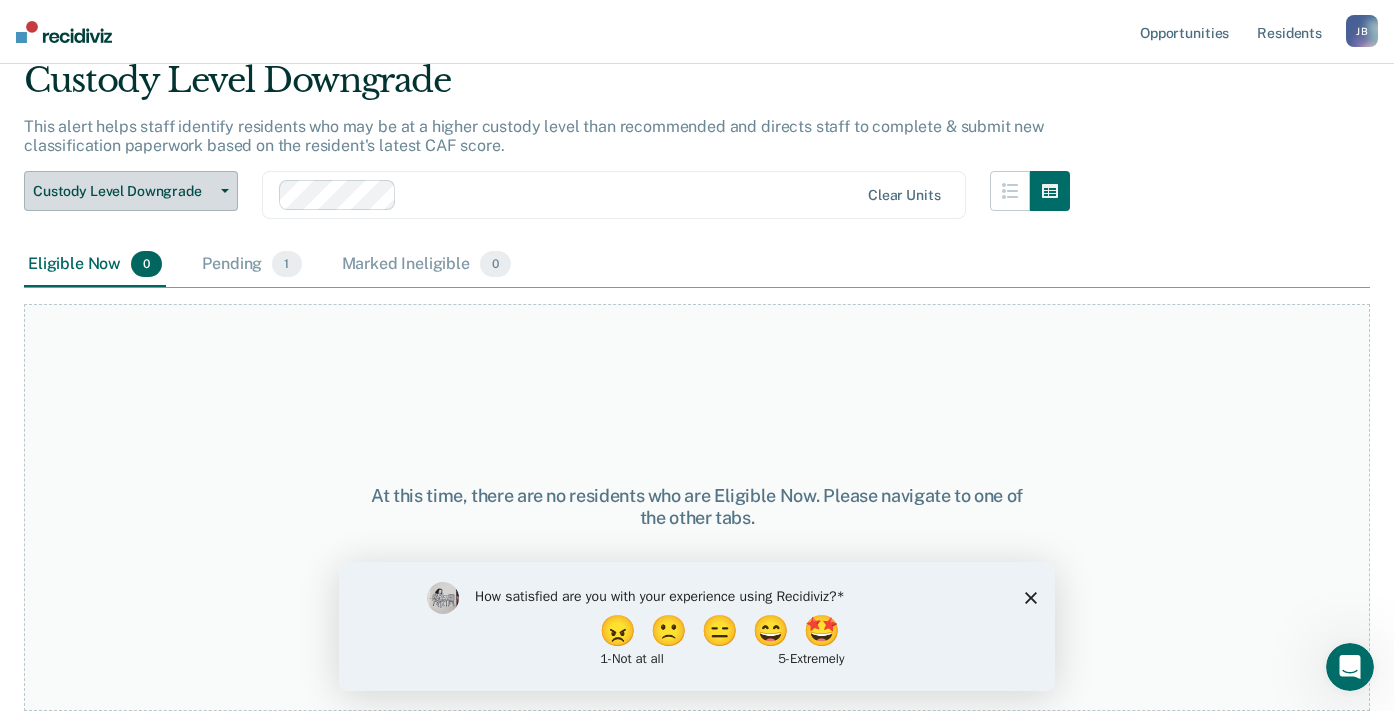click on "Custody Level Downgrade" at bounding box center [123, 191] 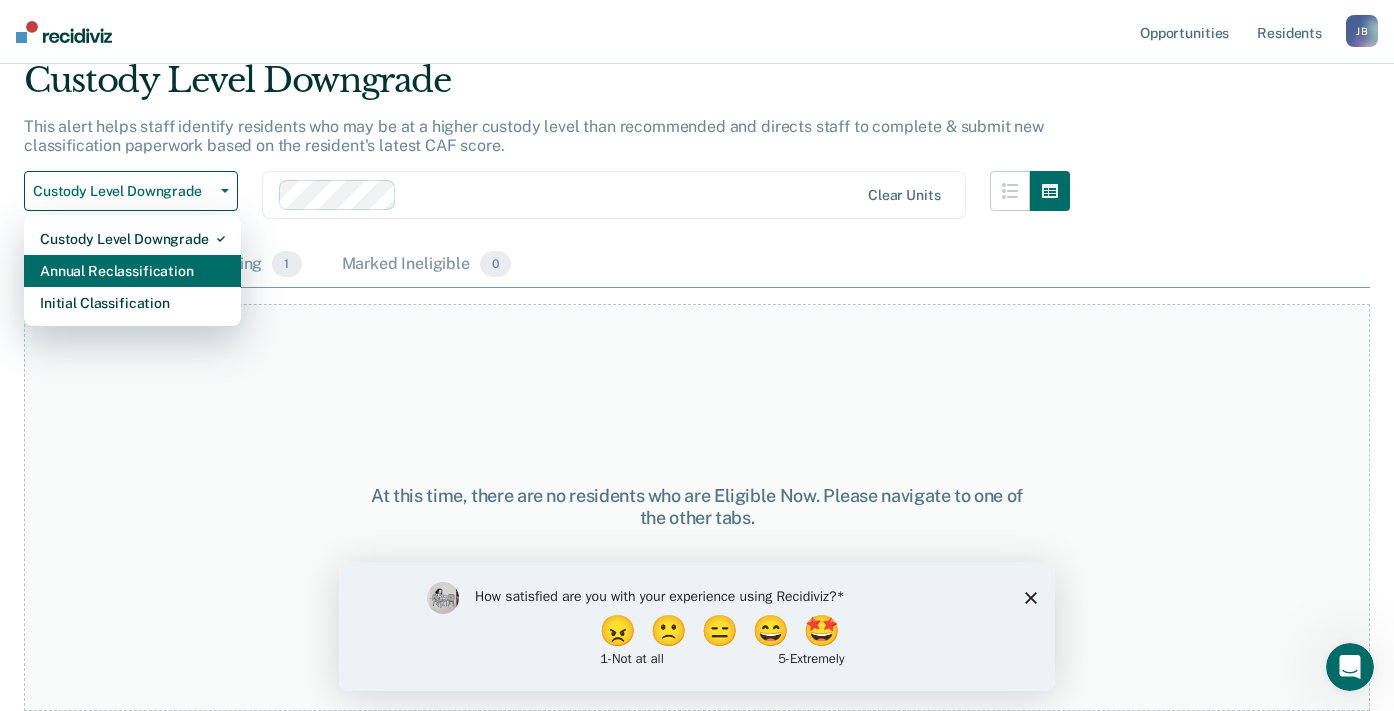 click on "Annual Reclassification" at bounding box center (132, 271) 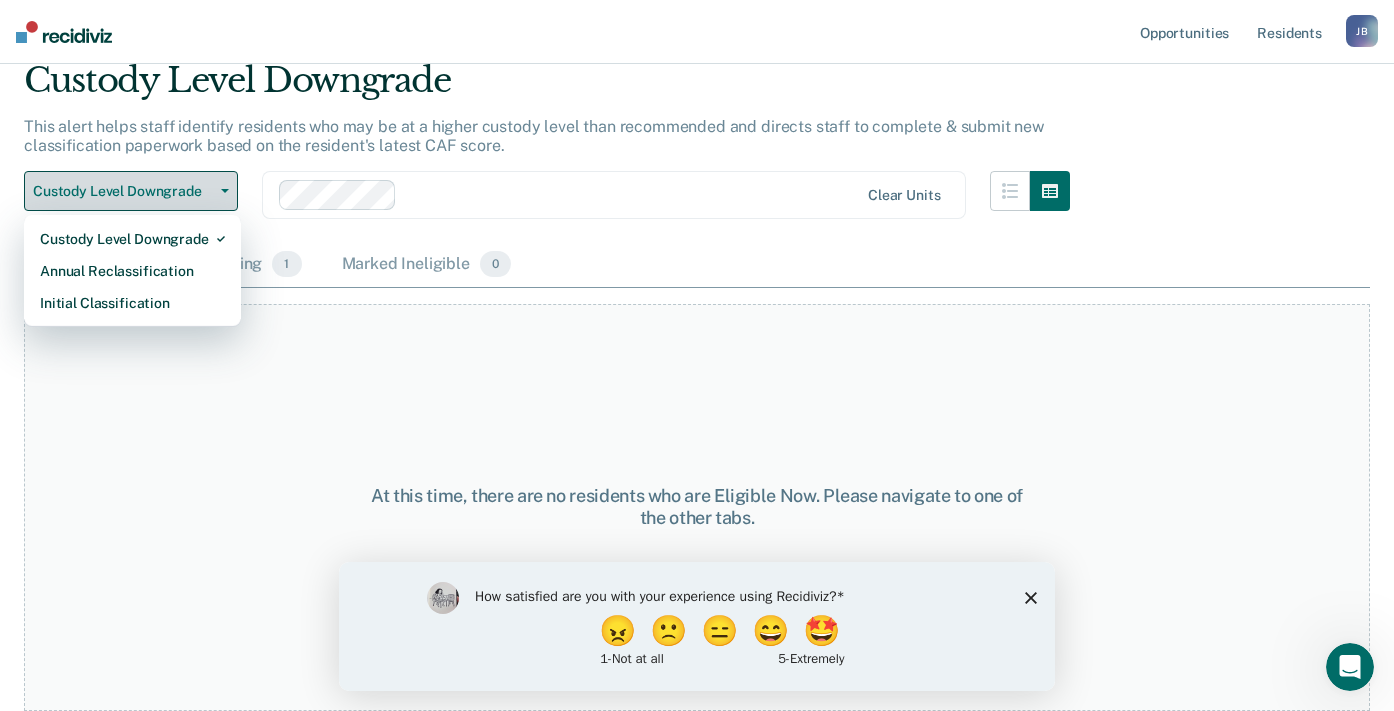 scroll, scrollTop: 0, scrollLeft: 0, axis: both 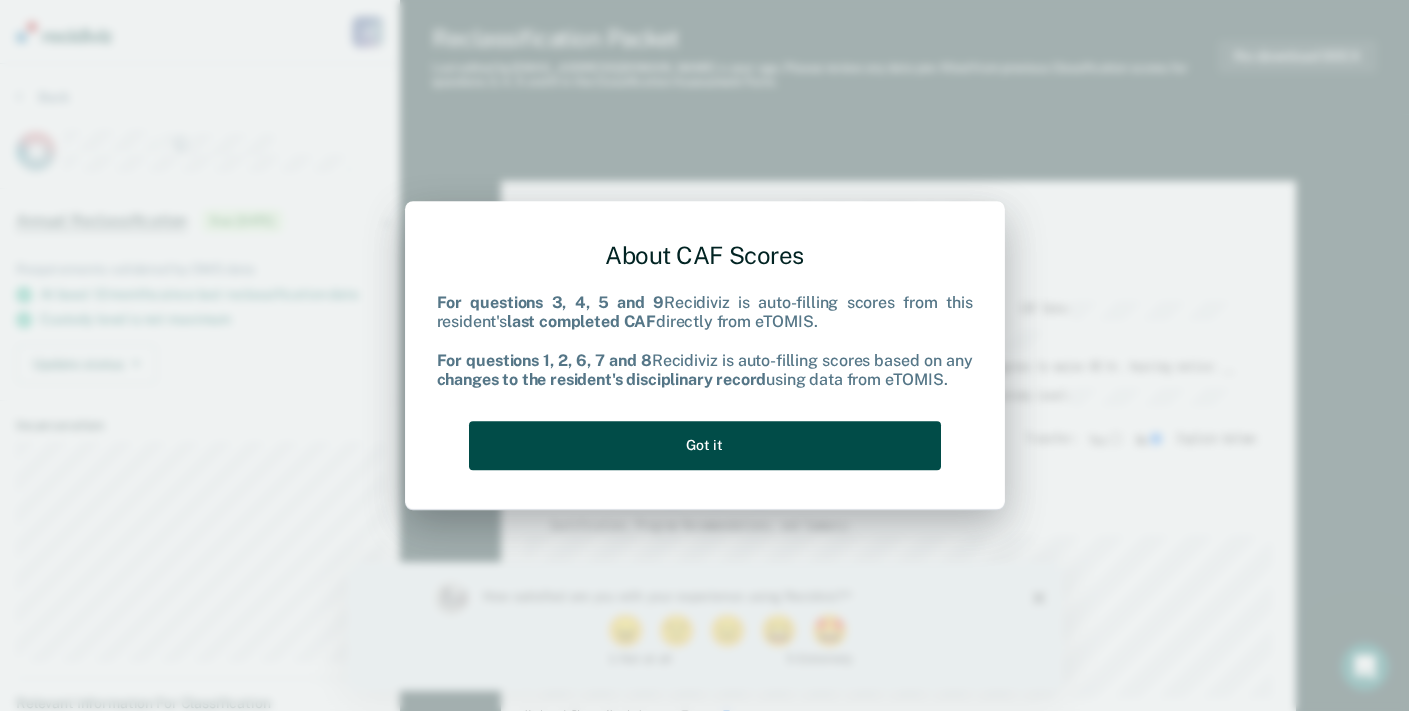 click on "Got it" at bounding box center [705, 445] 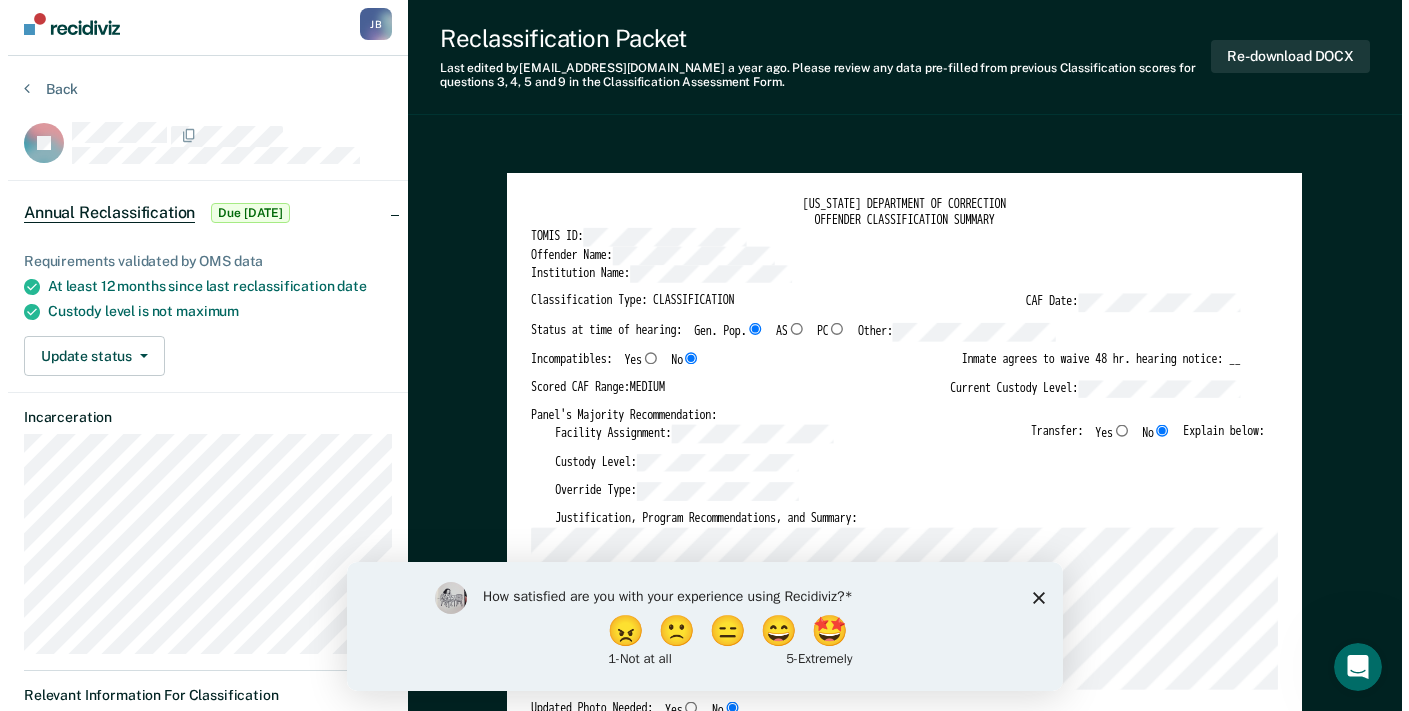 scroll, scrollTop: 0, scrollLeft: 0, axis: both 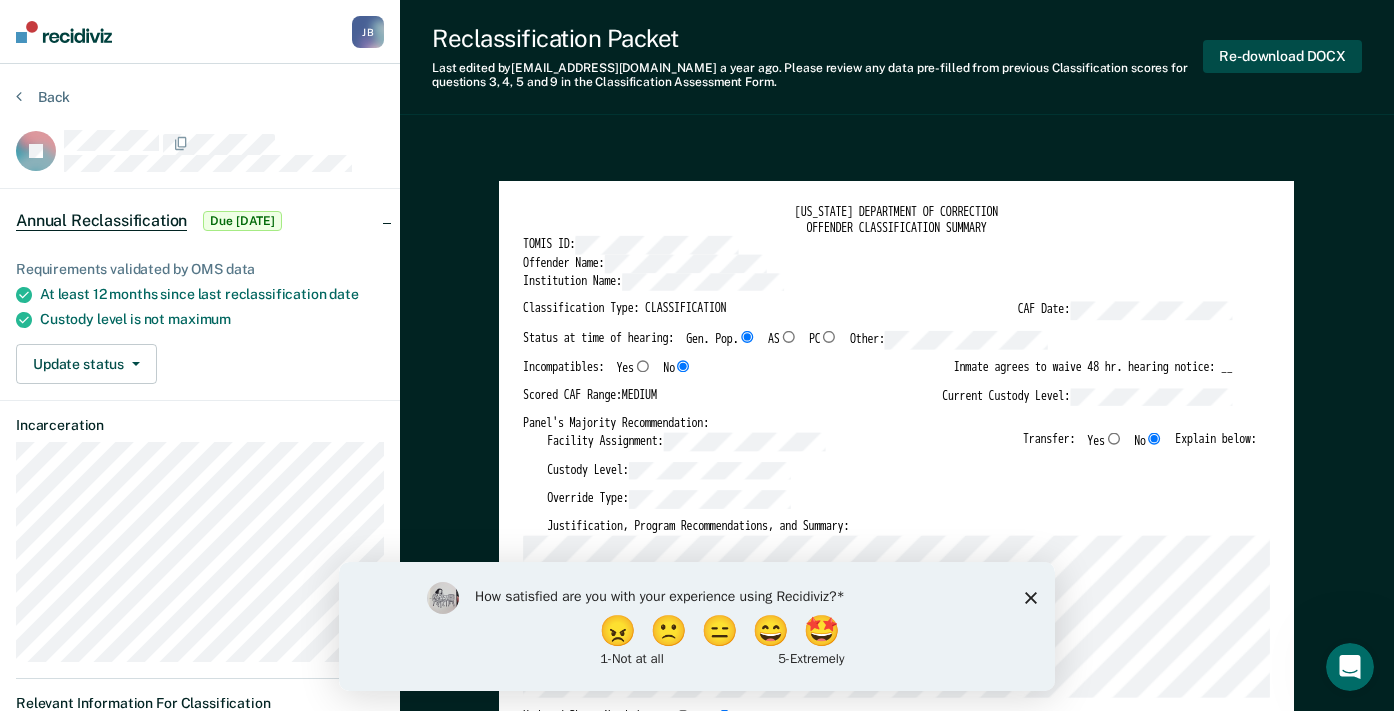 click on "Re-download DOCX" at bounding box center [1282, 56] 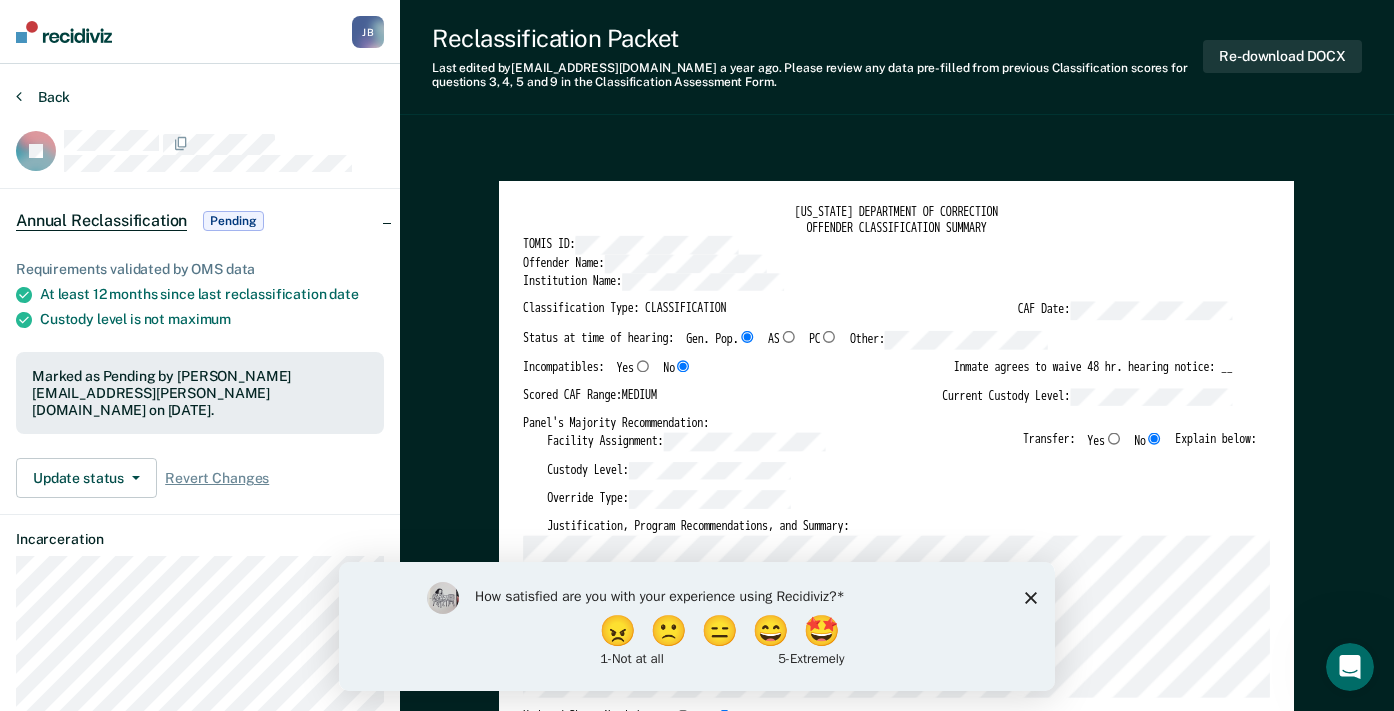 click on "Back" at bounding box center (43, 97) 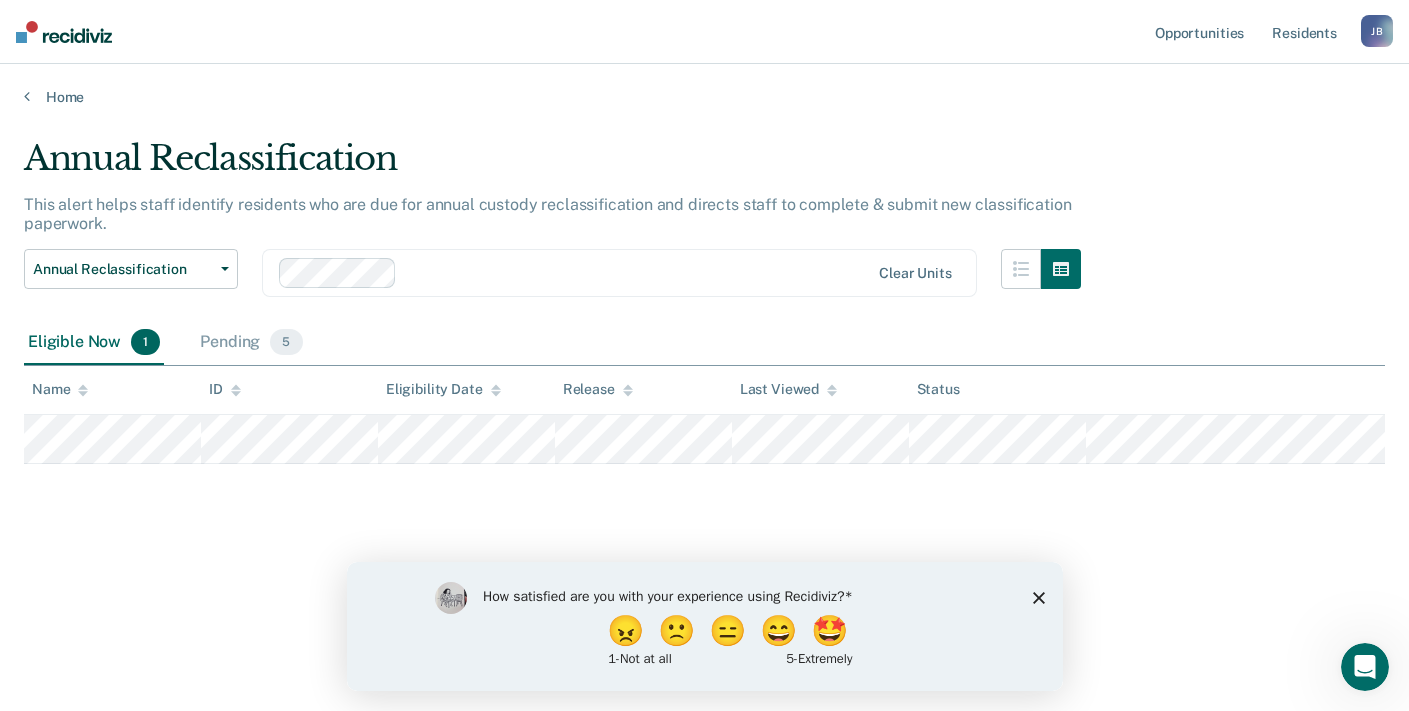click 